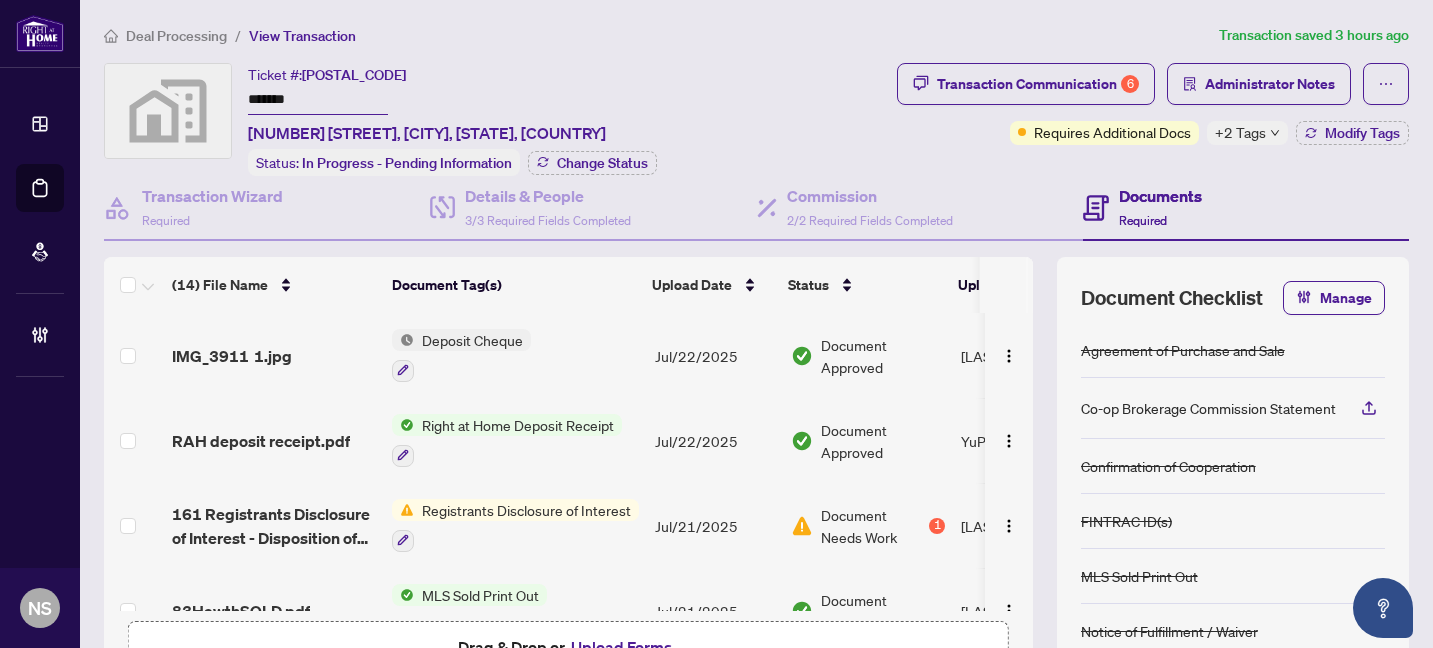 scroll, scrollTop: 0, scrollLeft: 0, axis: both 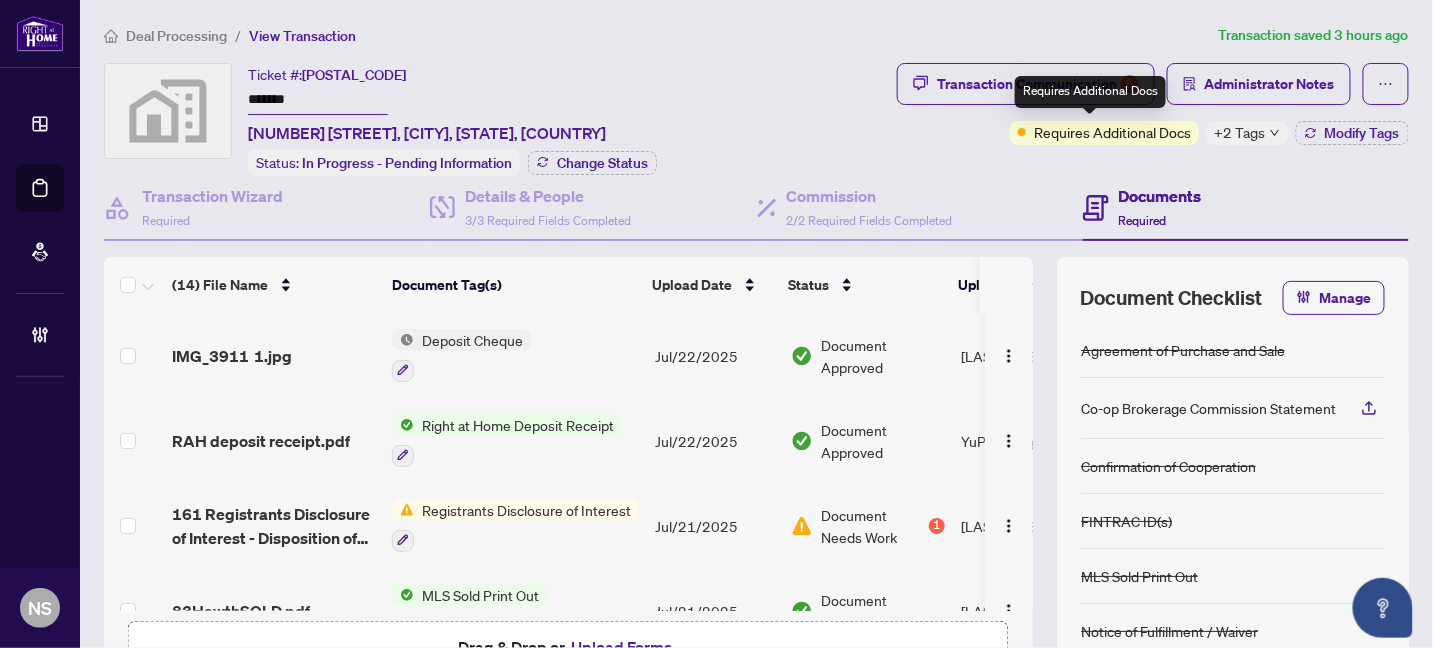 click on "Requires Additional Docs" at bounding box center (1090, 92) 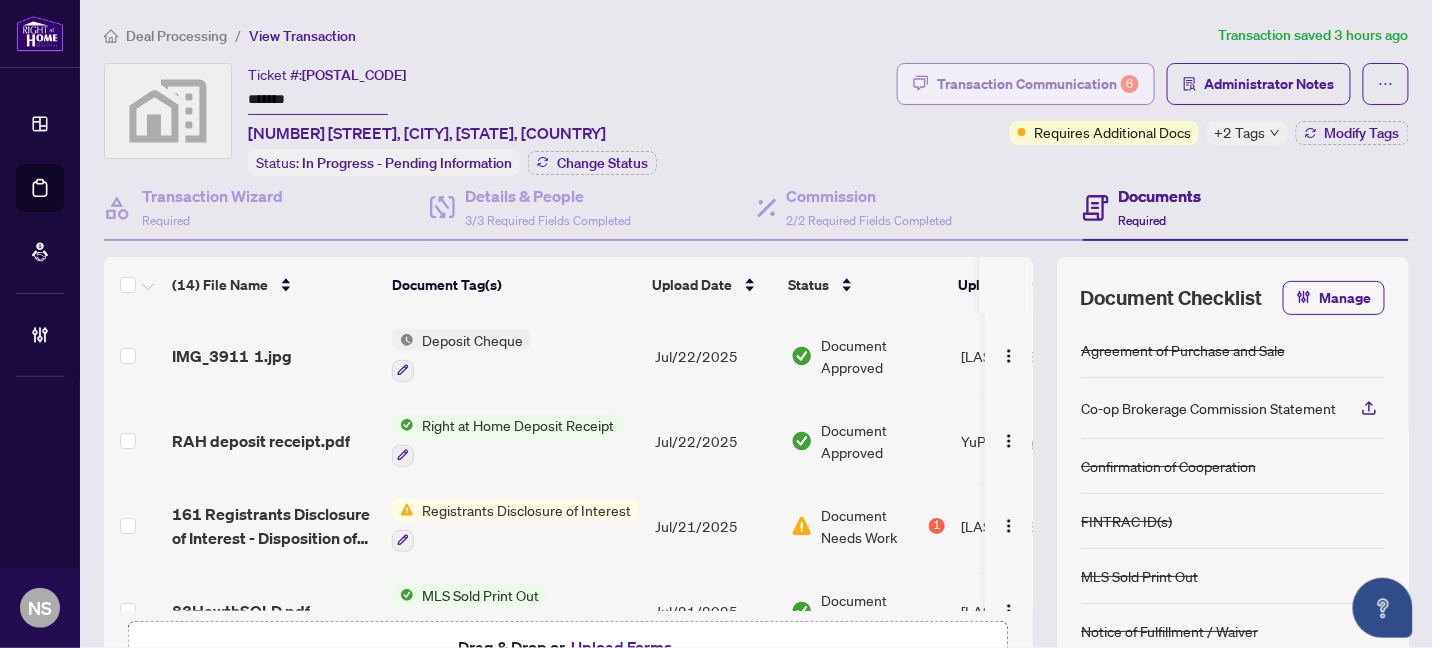 click on "Transaction Communication 6" at bounding box center (1038, 84) 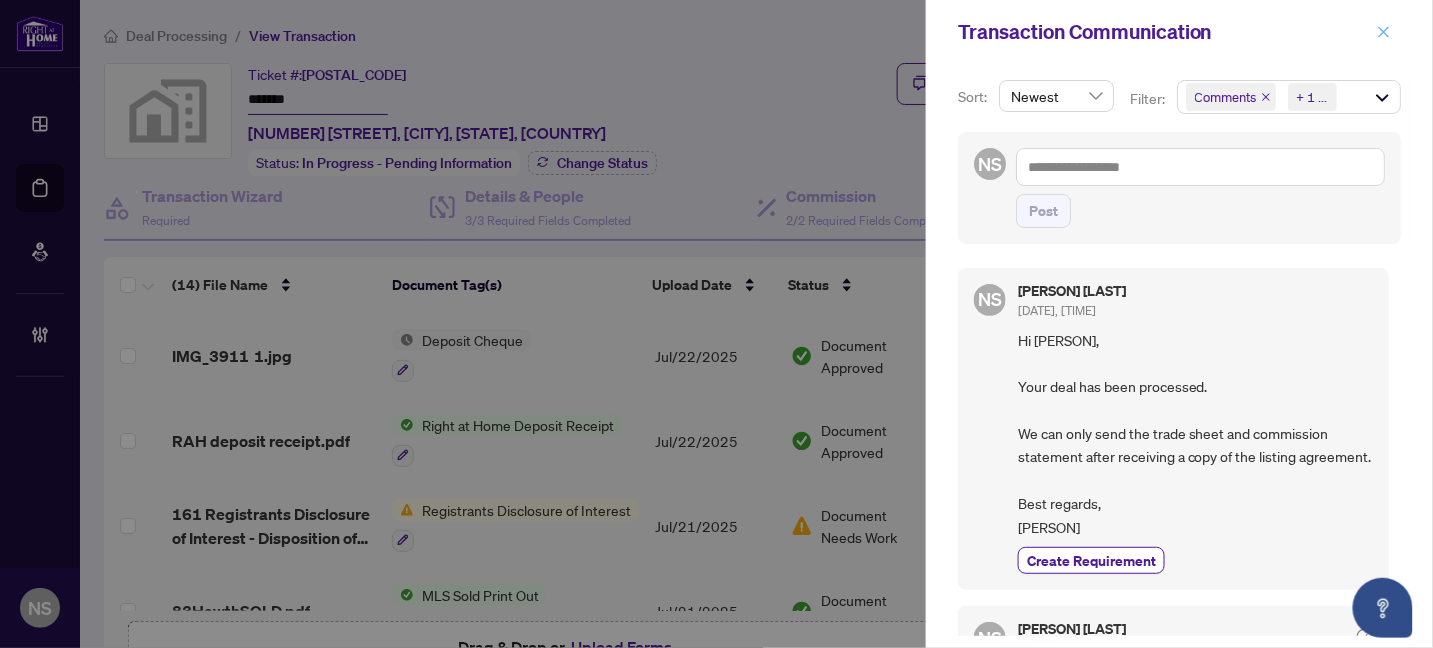 click 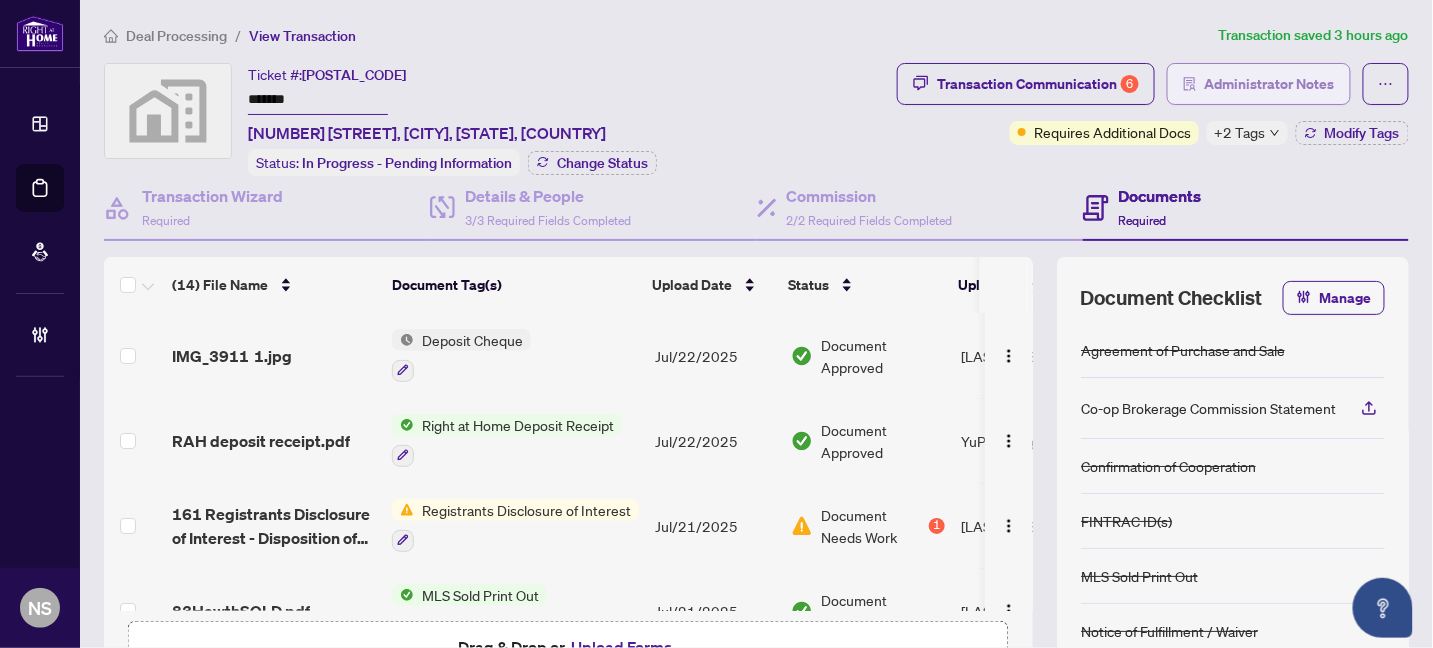 click on "Administrator Notes" at bounding box center [1270, 84] 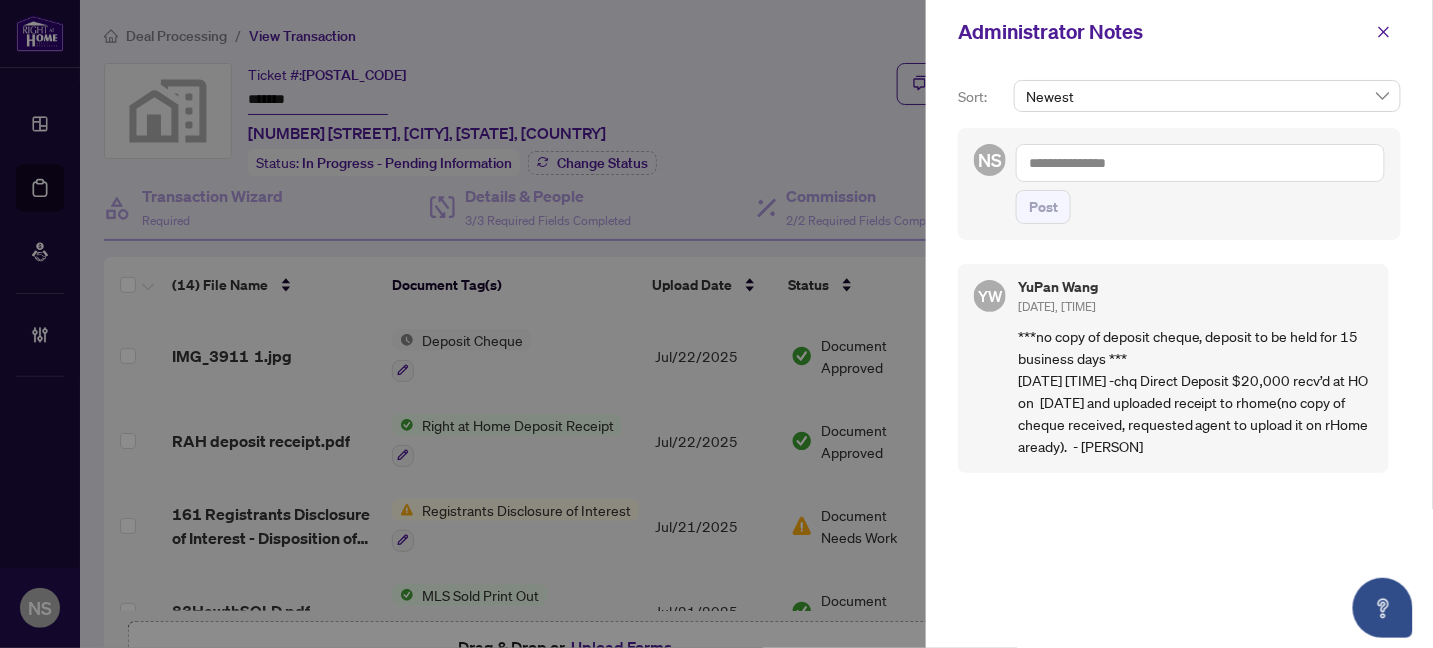 click at bounding box center [1200, 163] 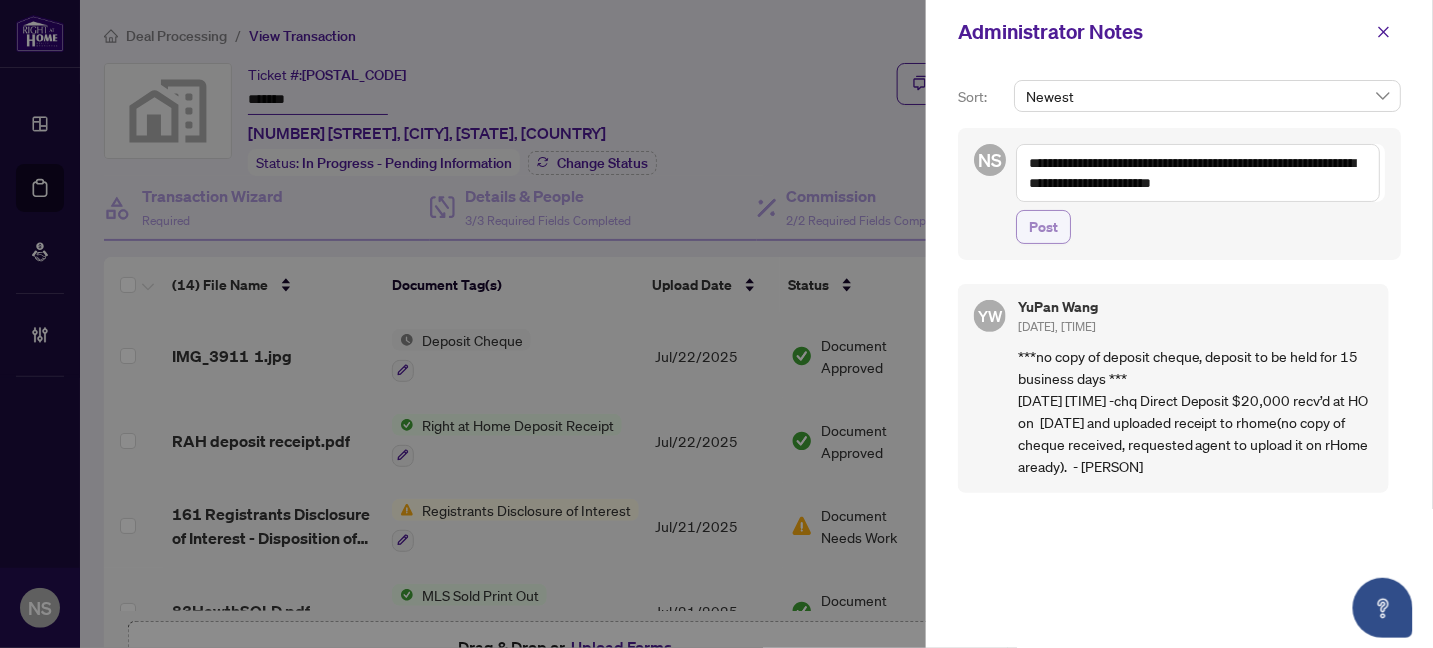 type on "**********" 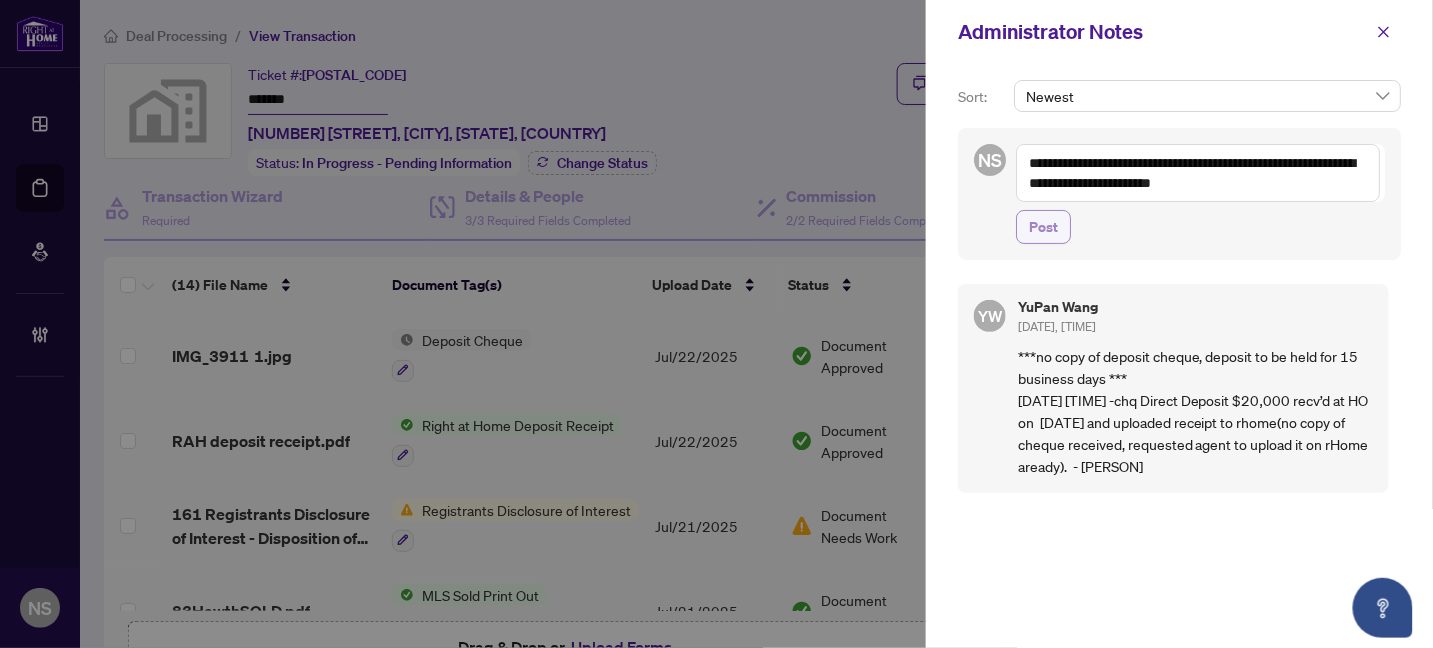 drag, startPoint x: 1047, startPoint y: 226, endPoint x: 1057, endPoint y: 229, distance: 10.440307 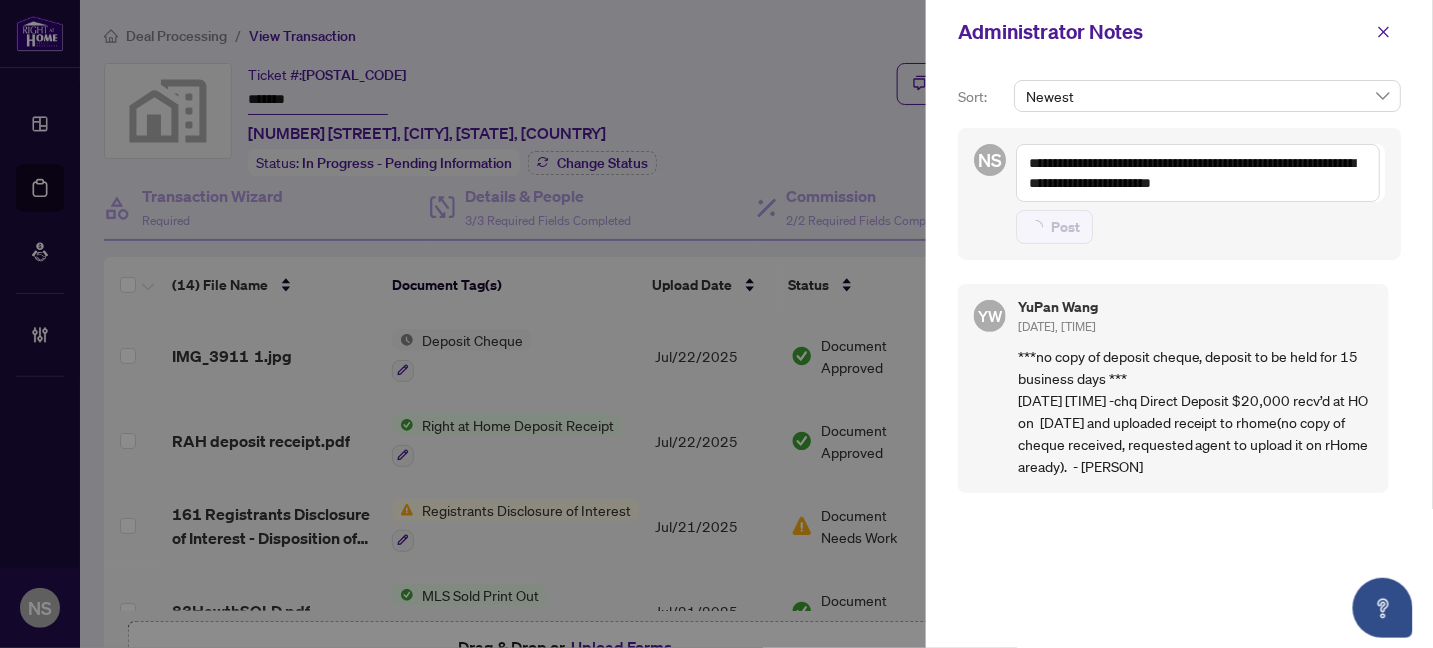 type 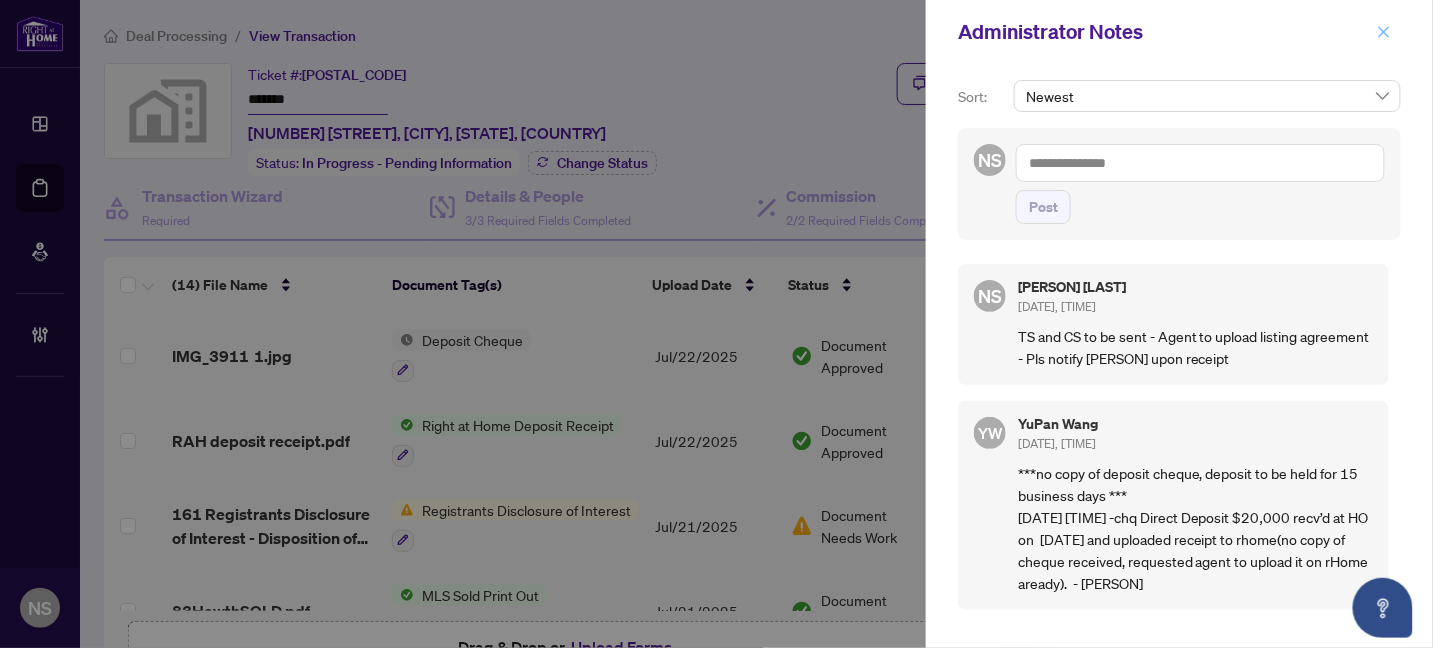 drag, startPoint x: 1384, startPoint y: 38, endPoint x: 1395, endPoint y: 45, distance: 13.038404 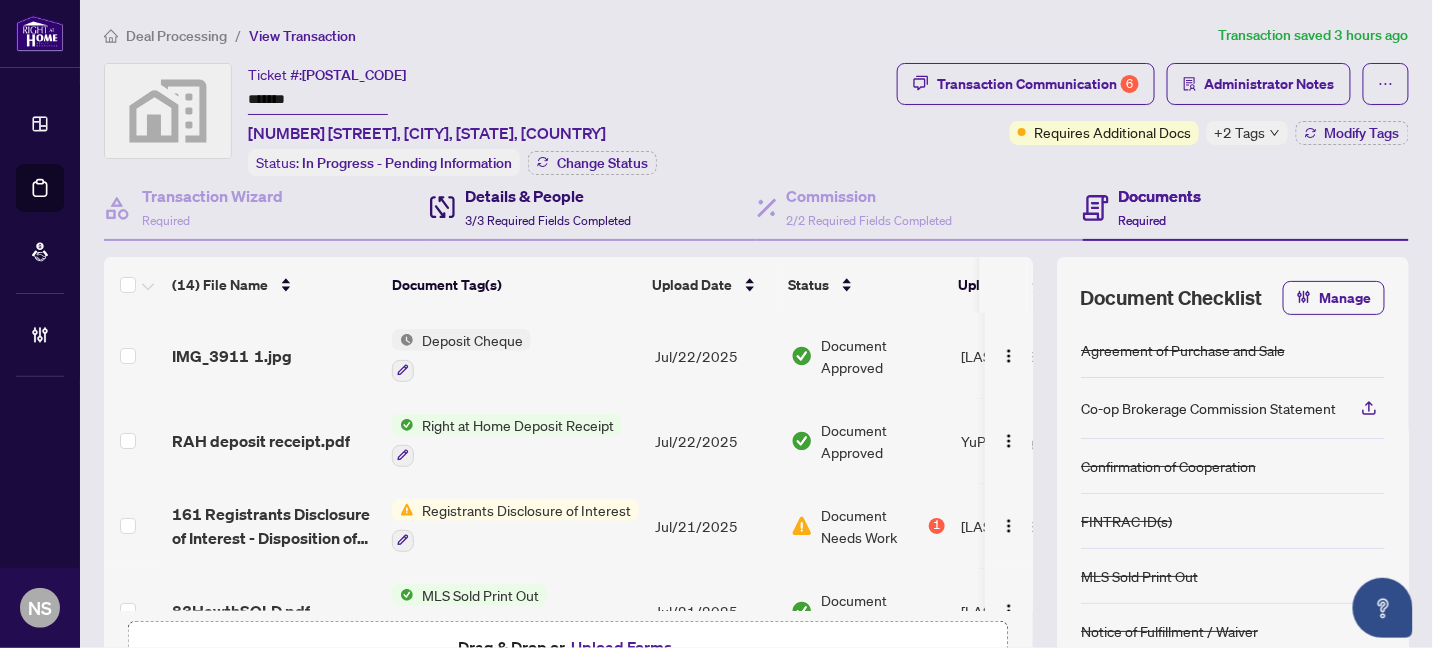 click on "3/3 Required Fields Completed" at bounding box center (548, 220) 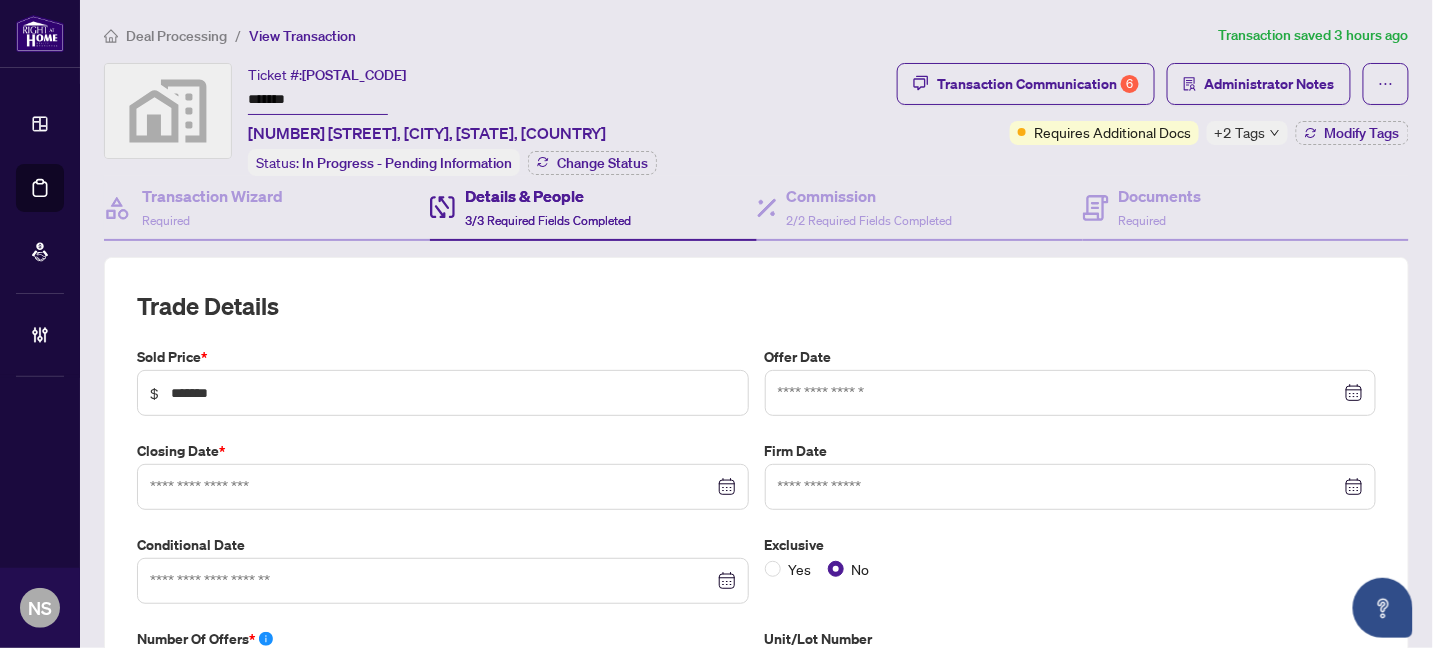 type on "**********" 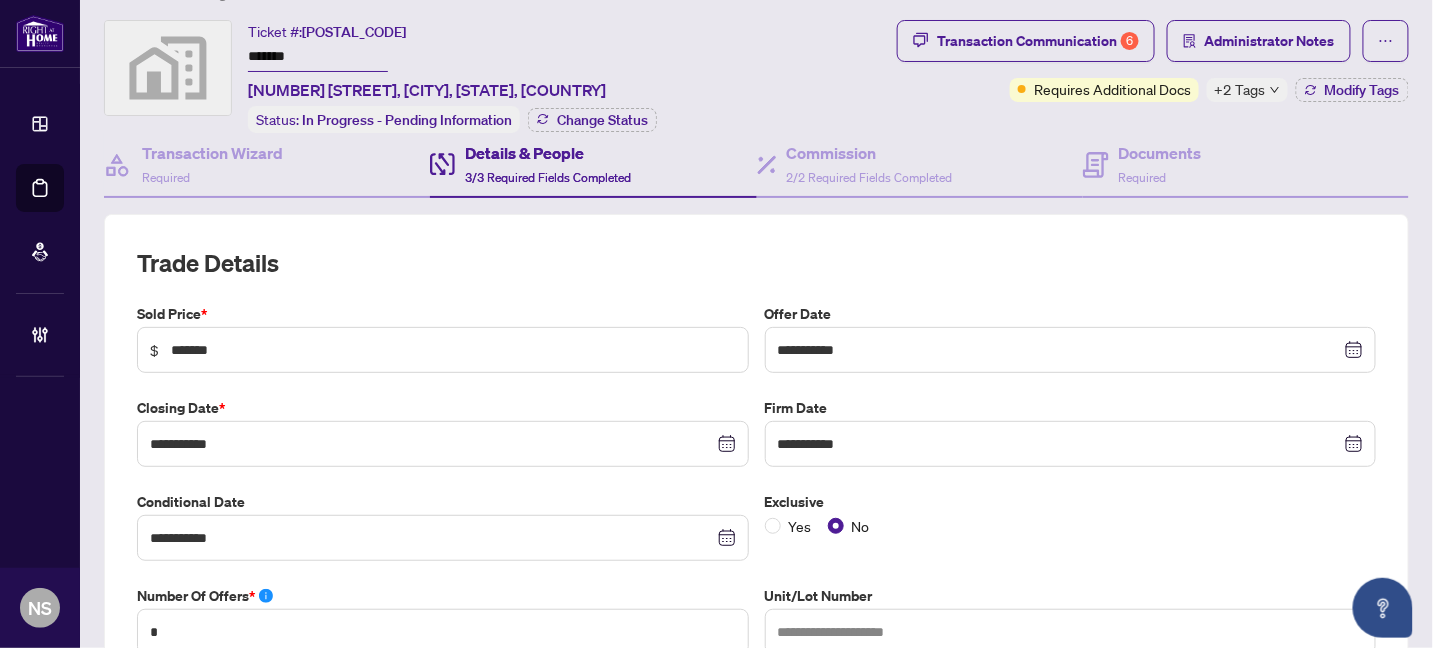 scroll, scrollTop: 0, scrollLeft: 0, axis: both 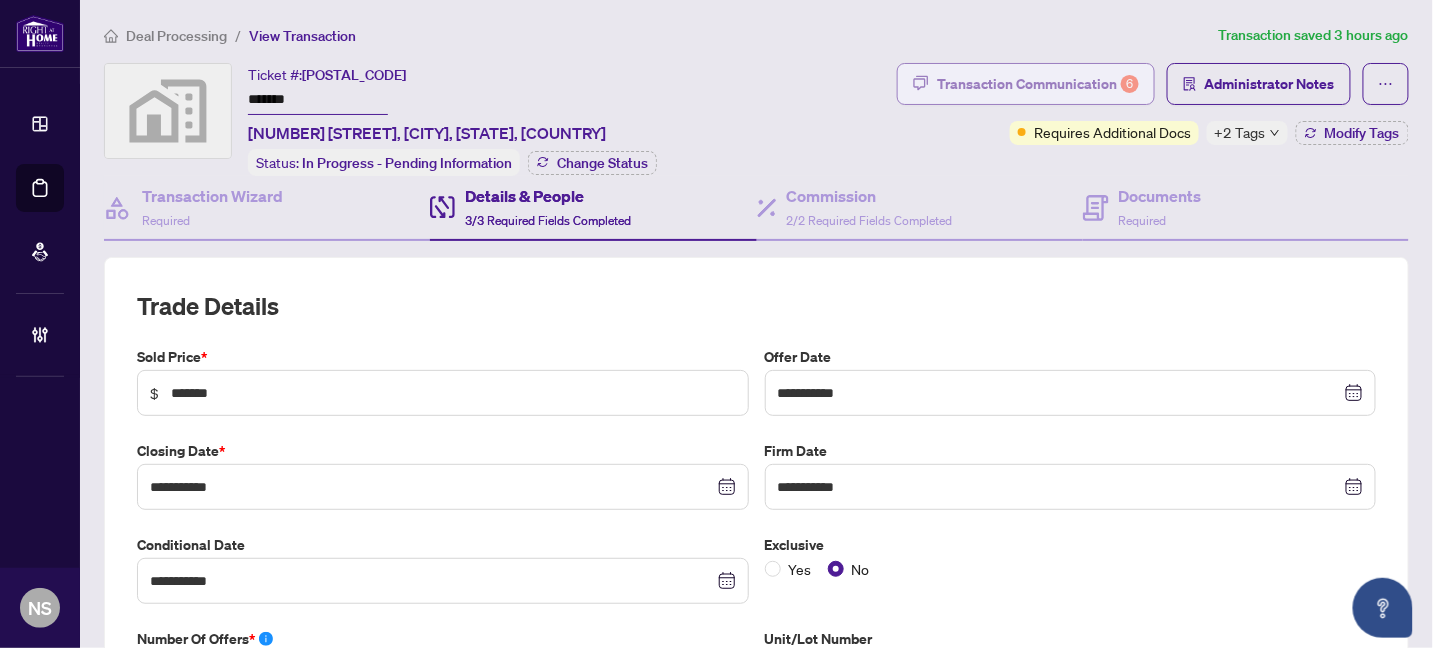 click on "Transaction Communication 6" at bounding box center (1038, 84) 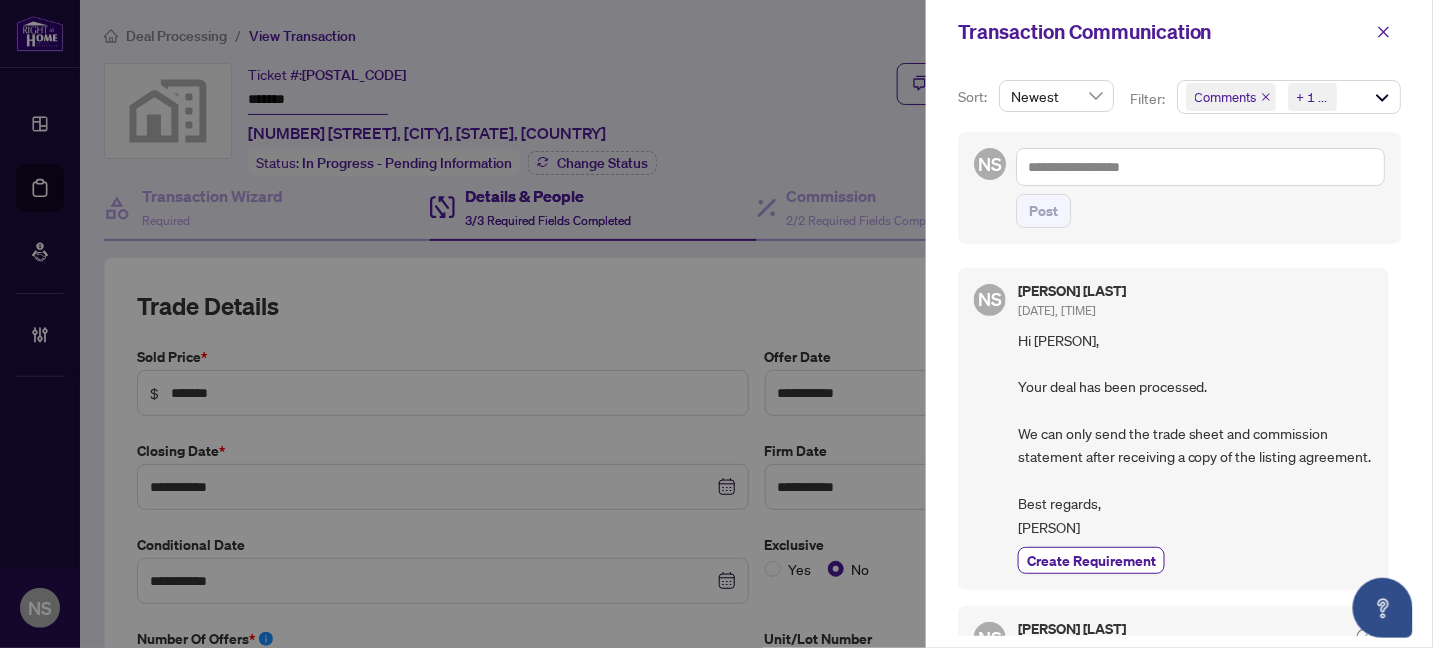 scroll, scrollTop: 437, scrollLeft: 0, axis: vertical 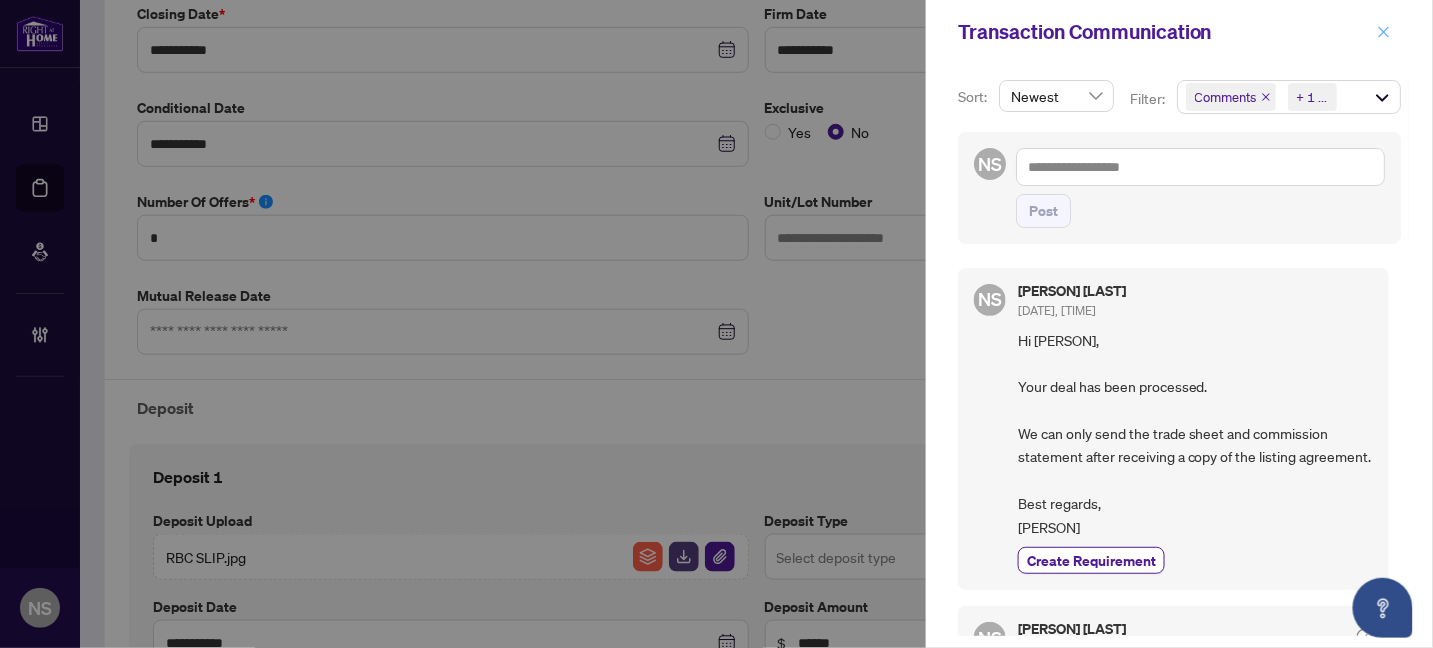 click 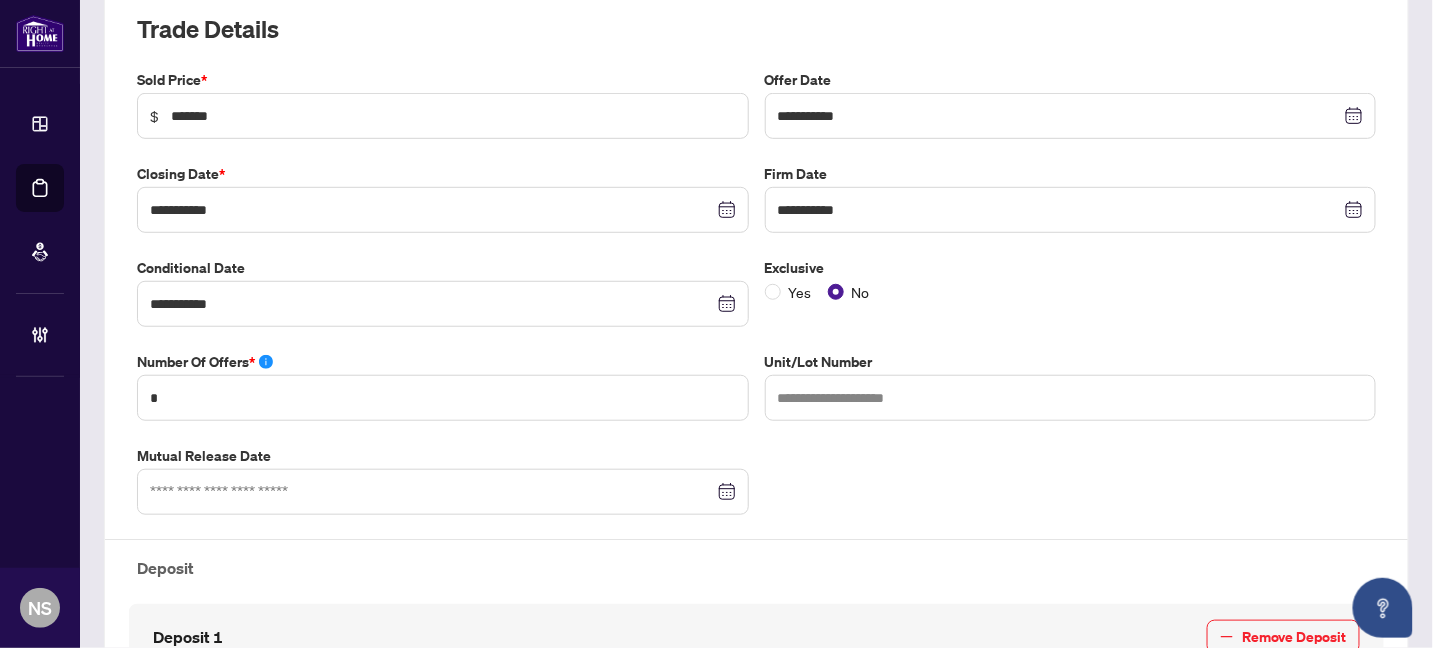 scroll, scrollTop: 299, scrollLeft: 0, axis: vertical 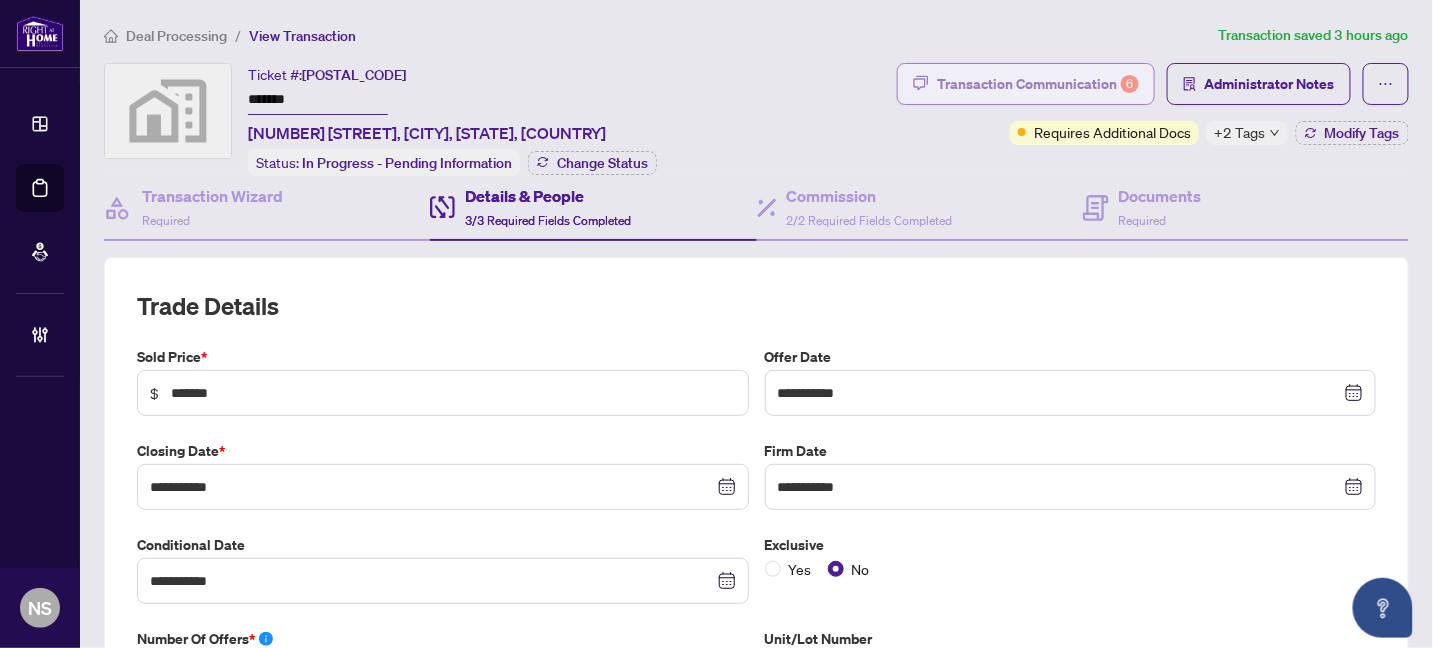 click on "Transaction Communication 6" at bounding box center [1038, 84] 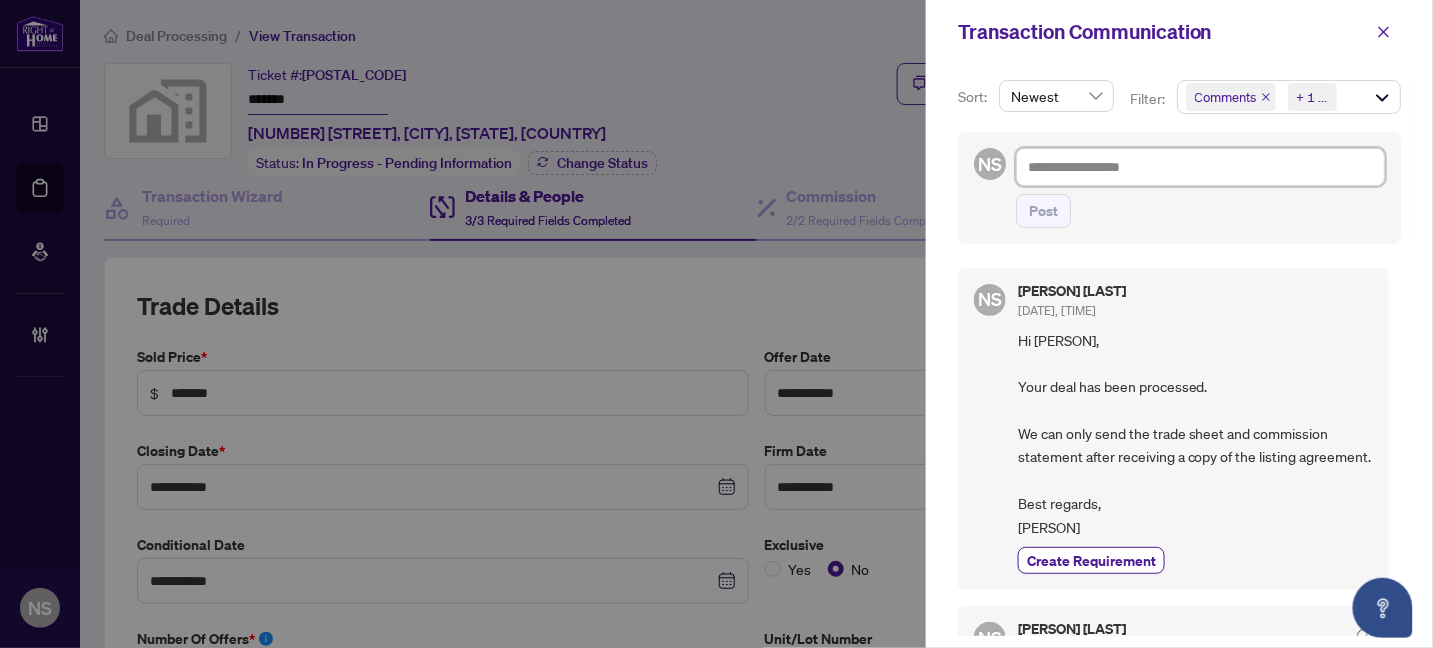 click at bounding box center [1200, 167] 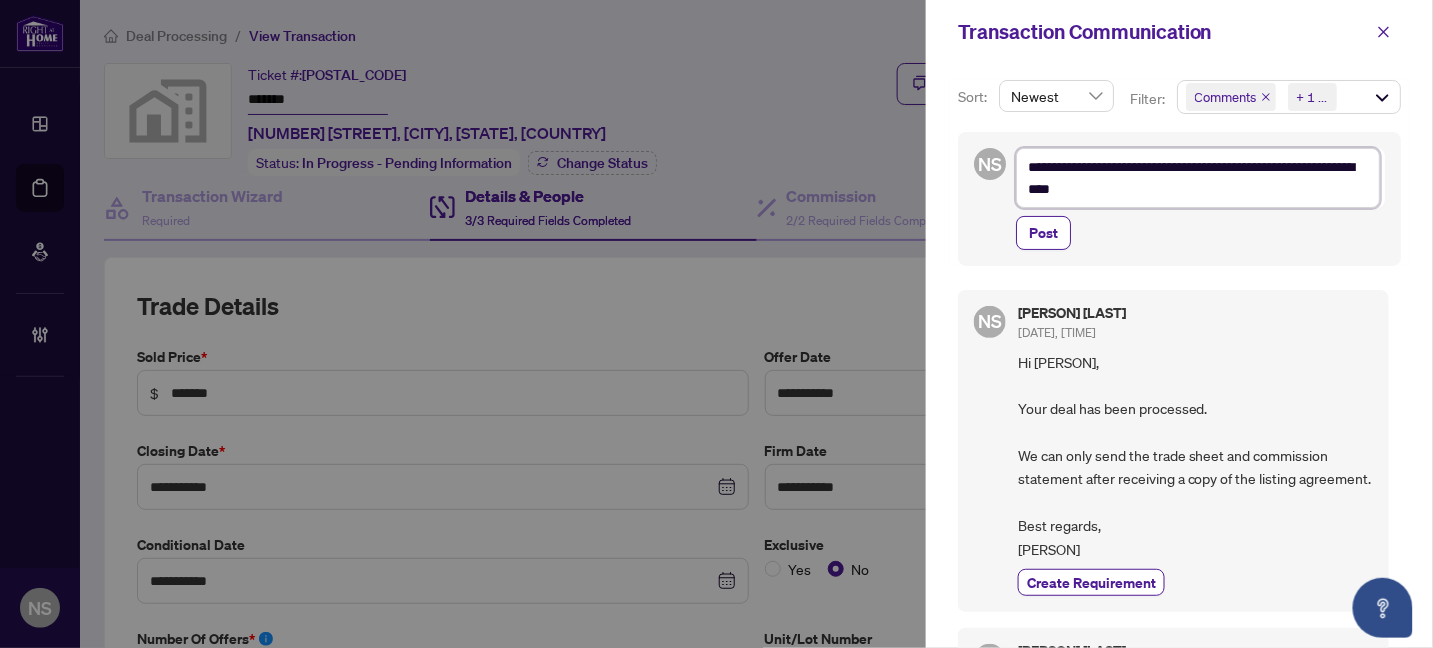 drag, startPoint x: 1054, startPoint y: 160, endPoint x: 908, endPoint y: 165, distance: 146.08559 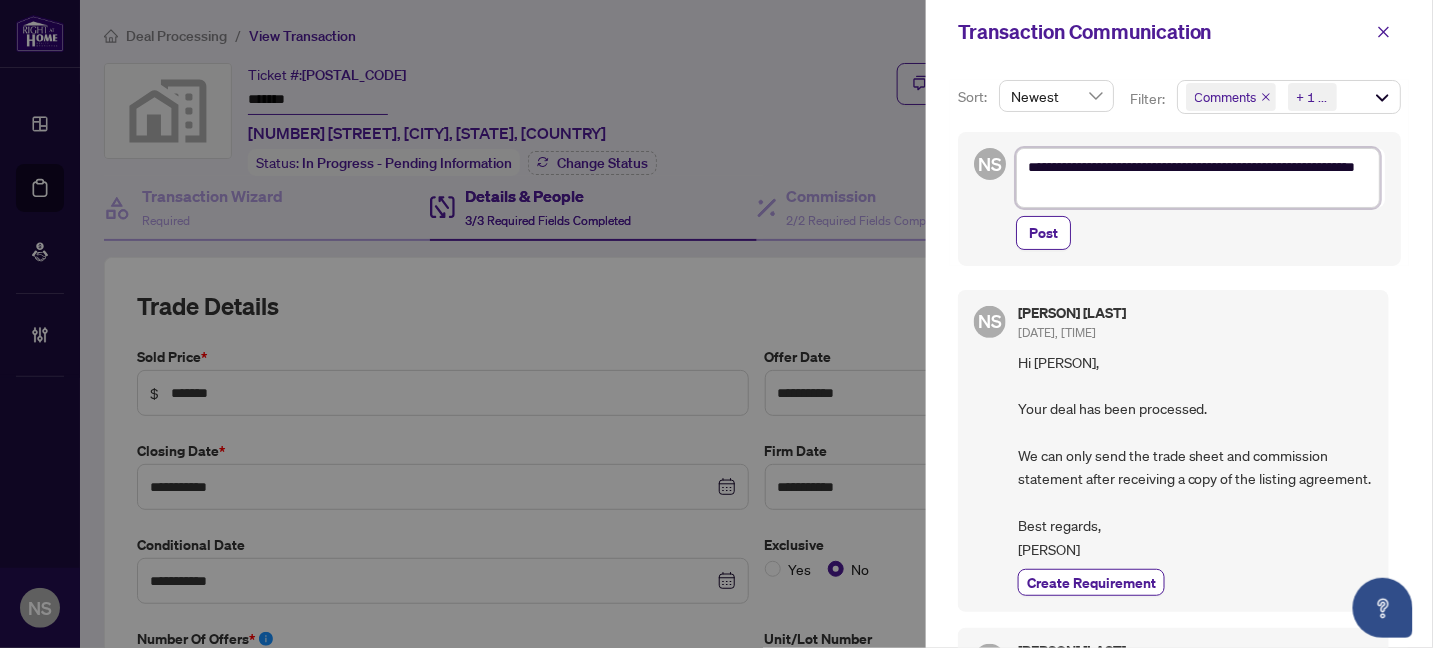 click on "**********" at bounding box center [1198, 178] 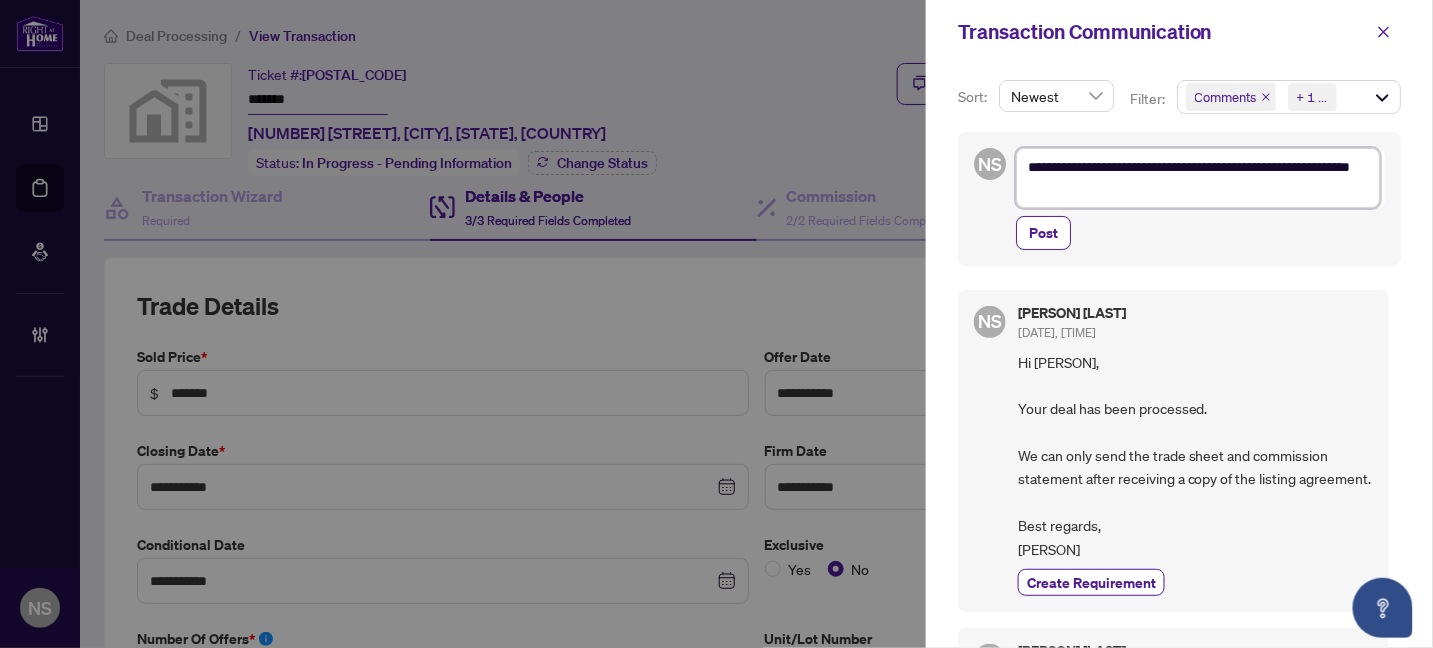 type on "**********" 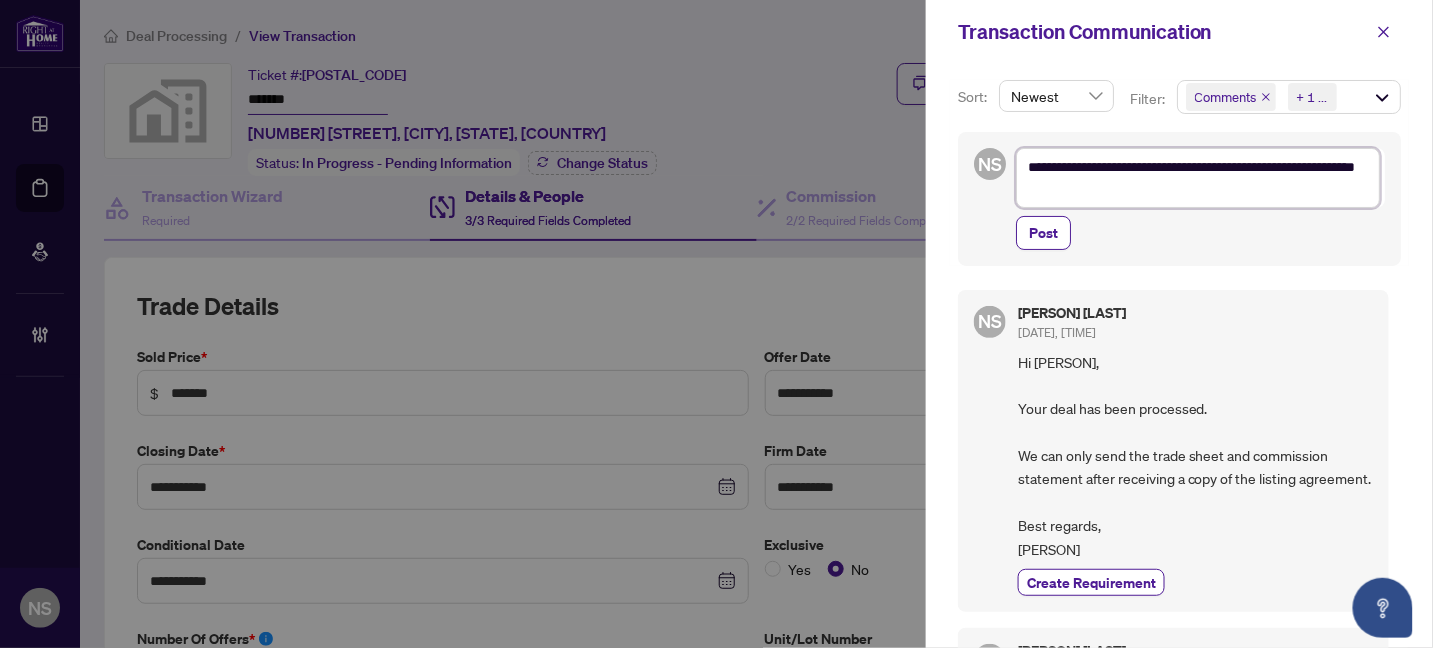 click on "**********" at bounding box center [1198, 178] 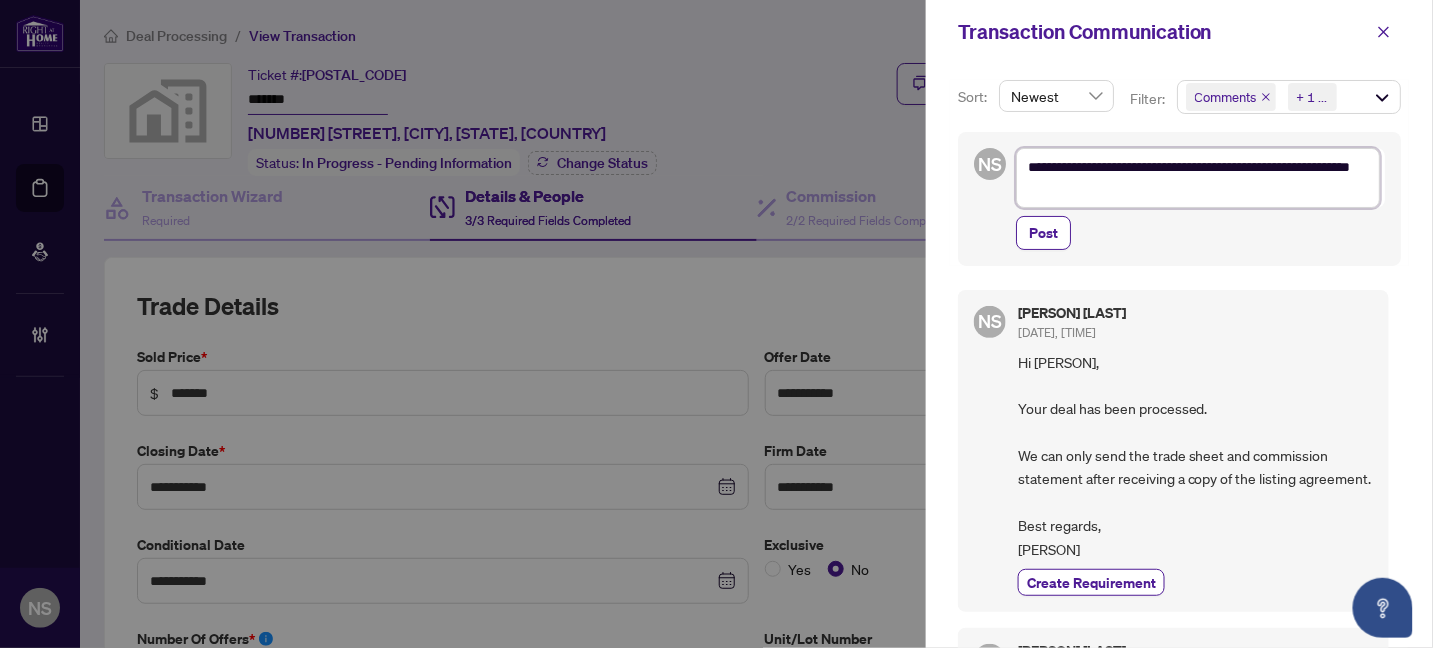 type on "**********" 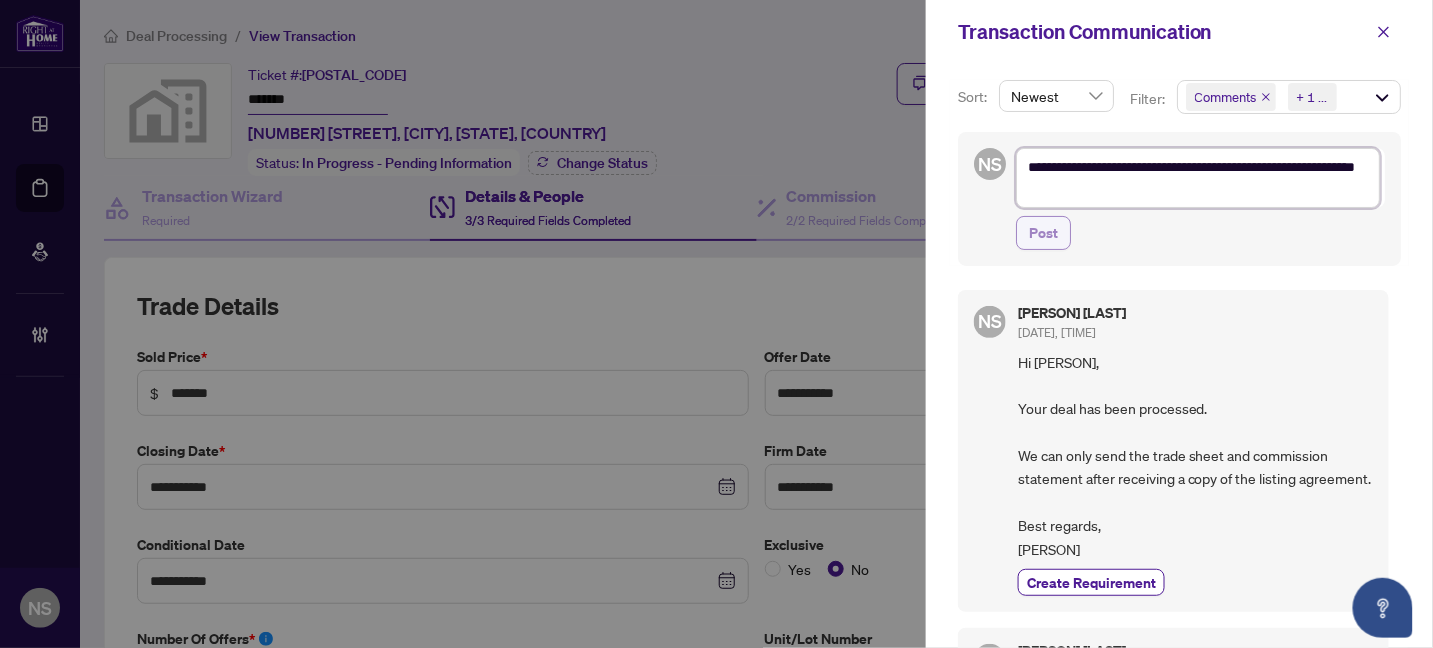 type on "**********" 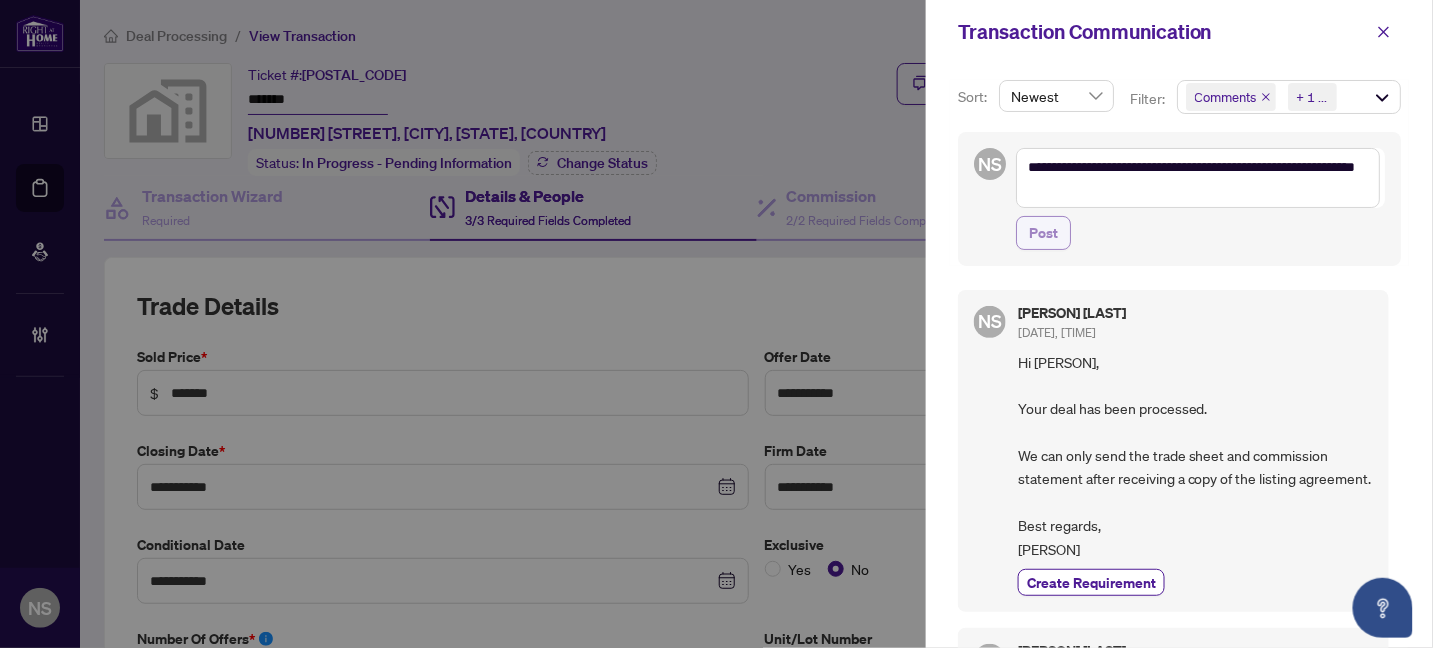 click on "Post" at bounding box center (1043, 233) 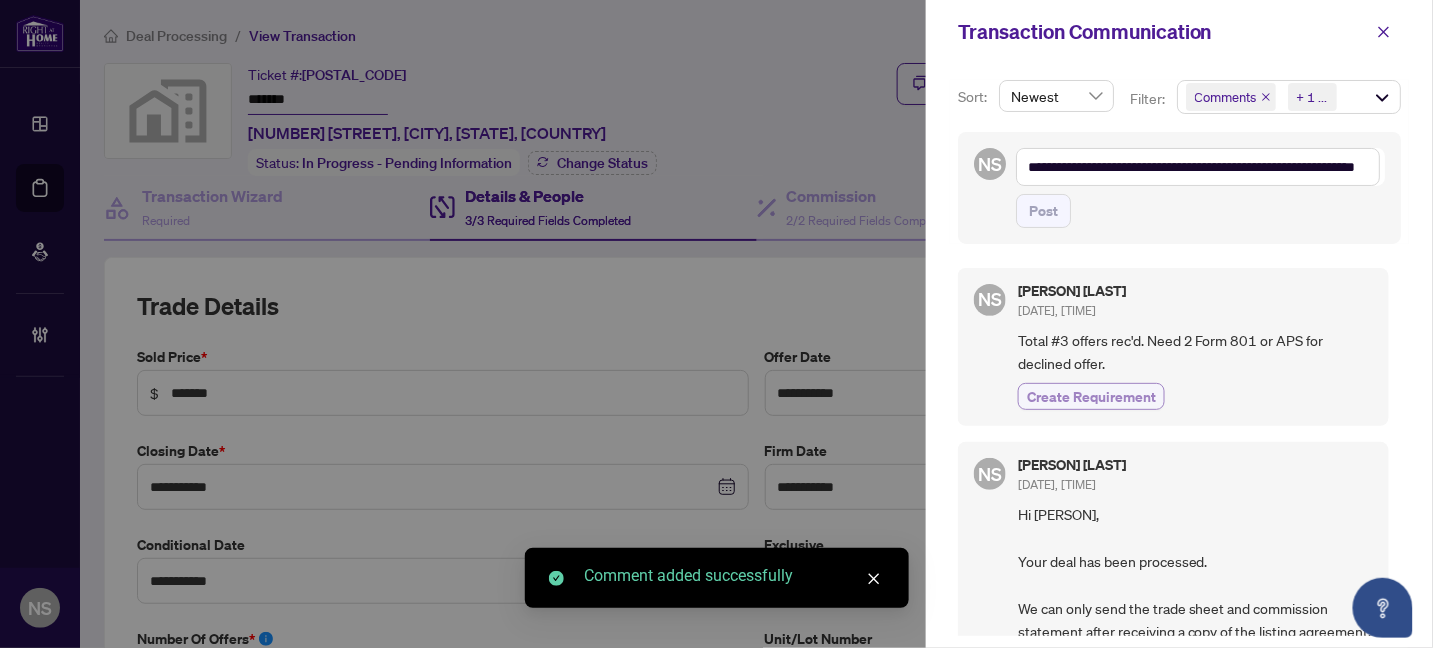 click on "Create Requirement" at bounding box center [1091, 396] 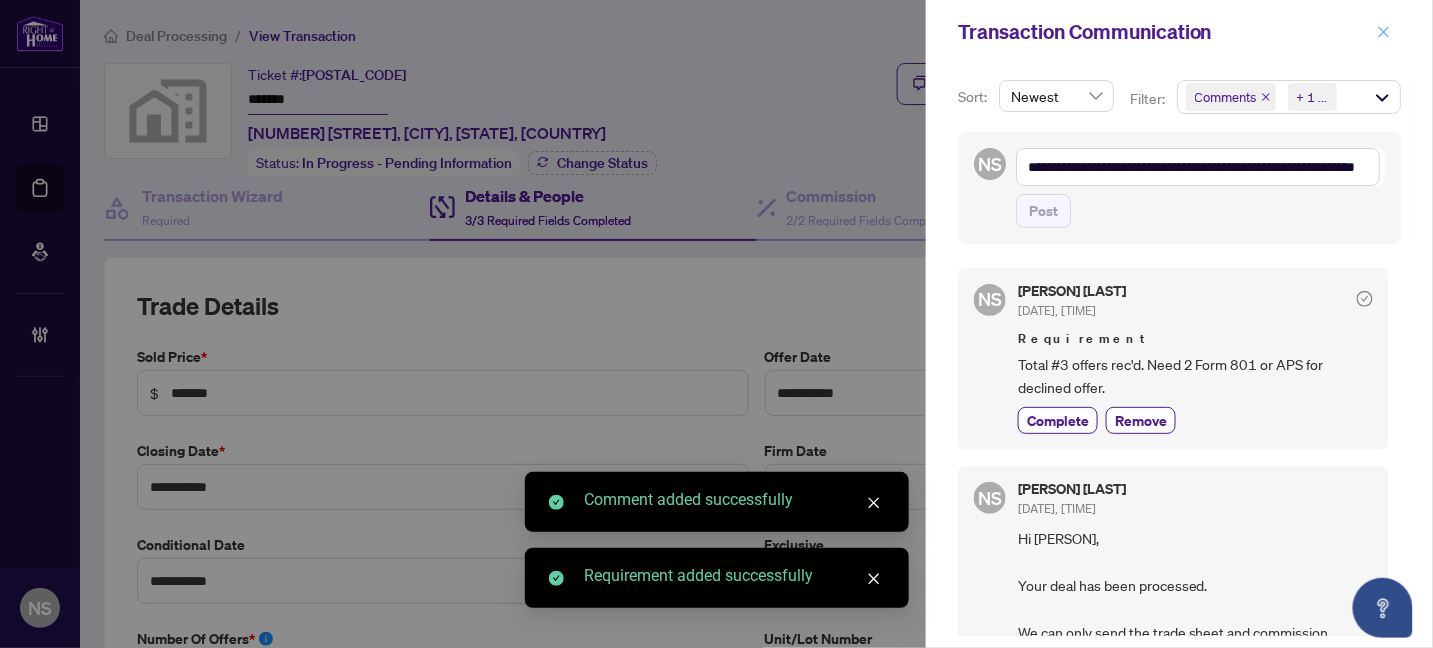 click 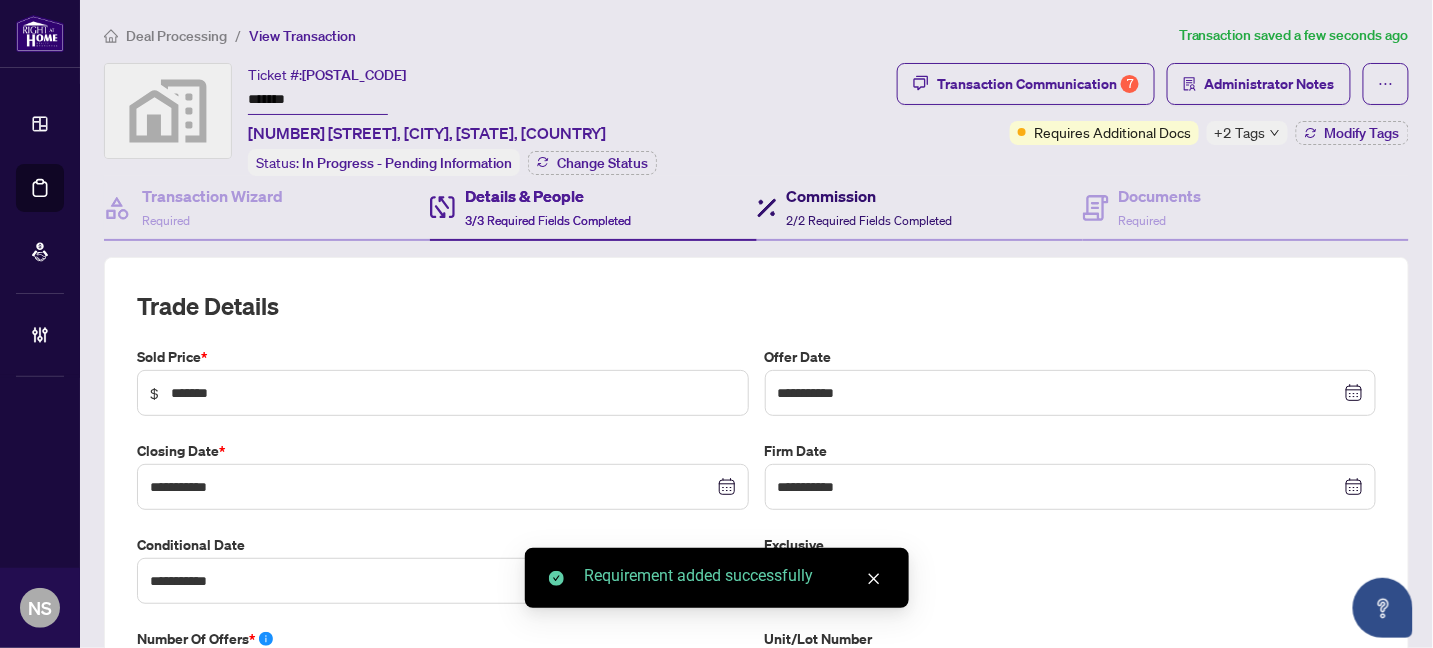 click on "Commission" at bounding box center [870, 196] 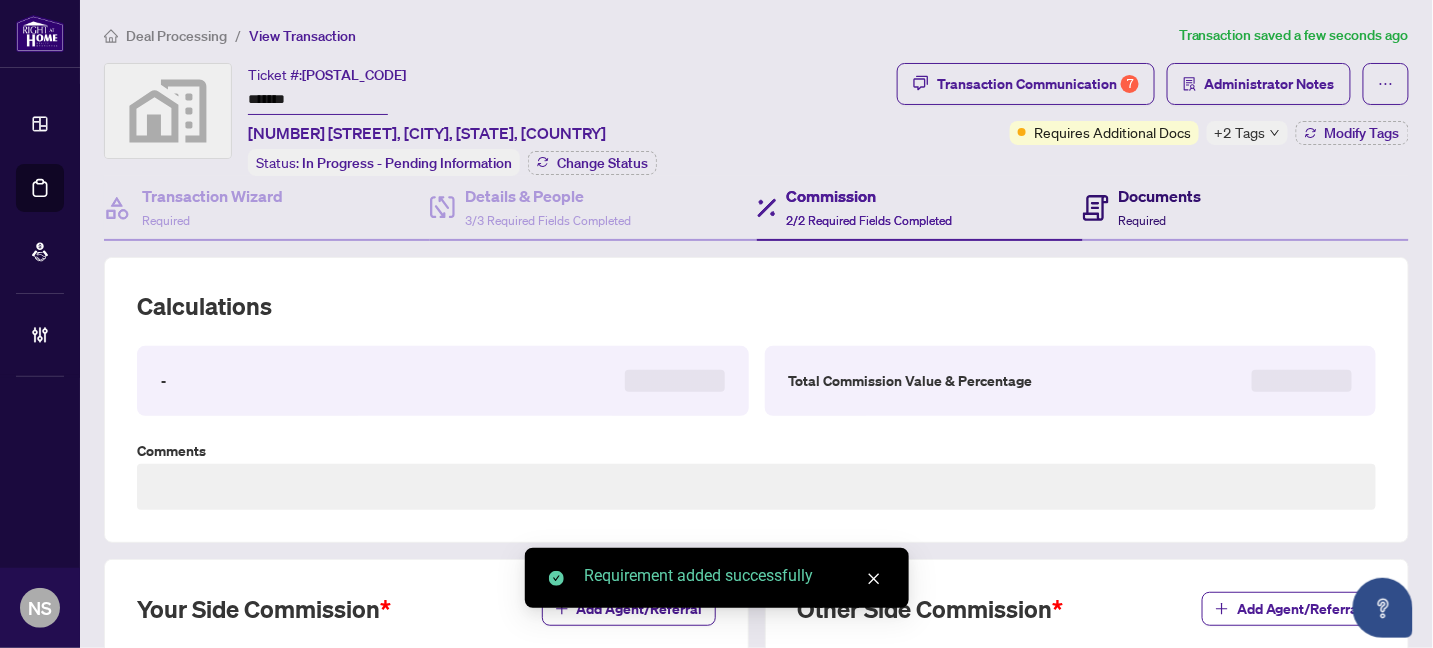 click 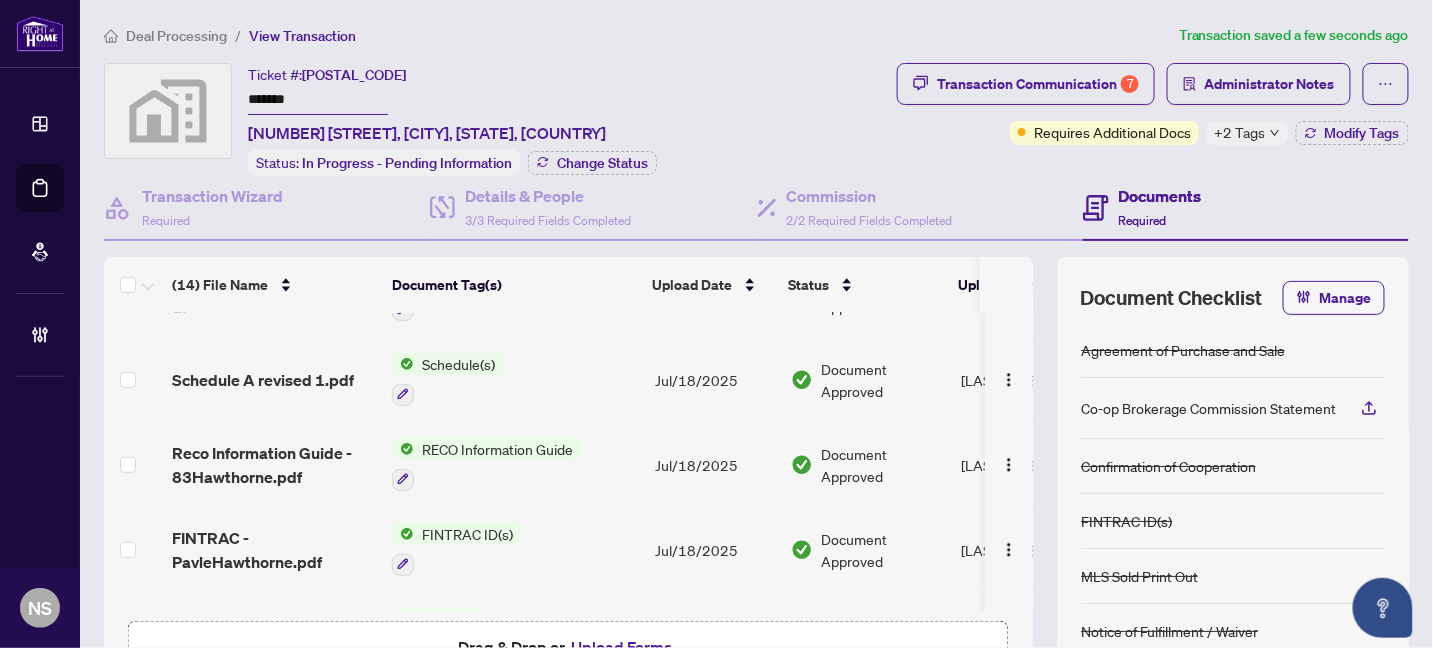 scroll, scrollTop: 0, scrollLeft: 0, axis: both 